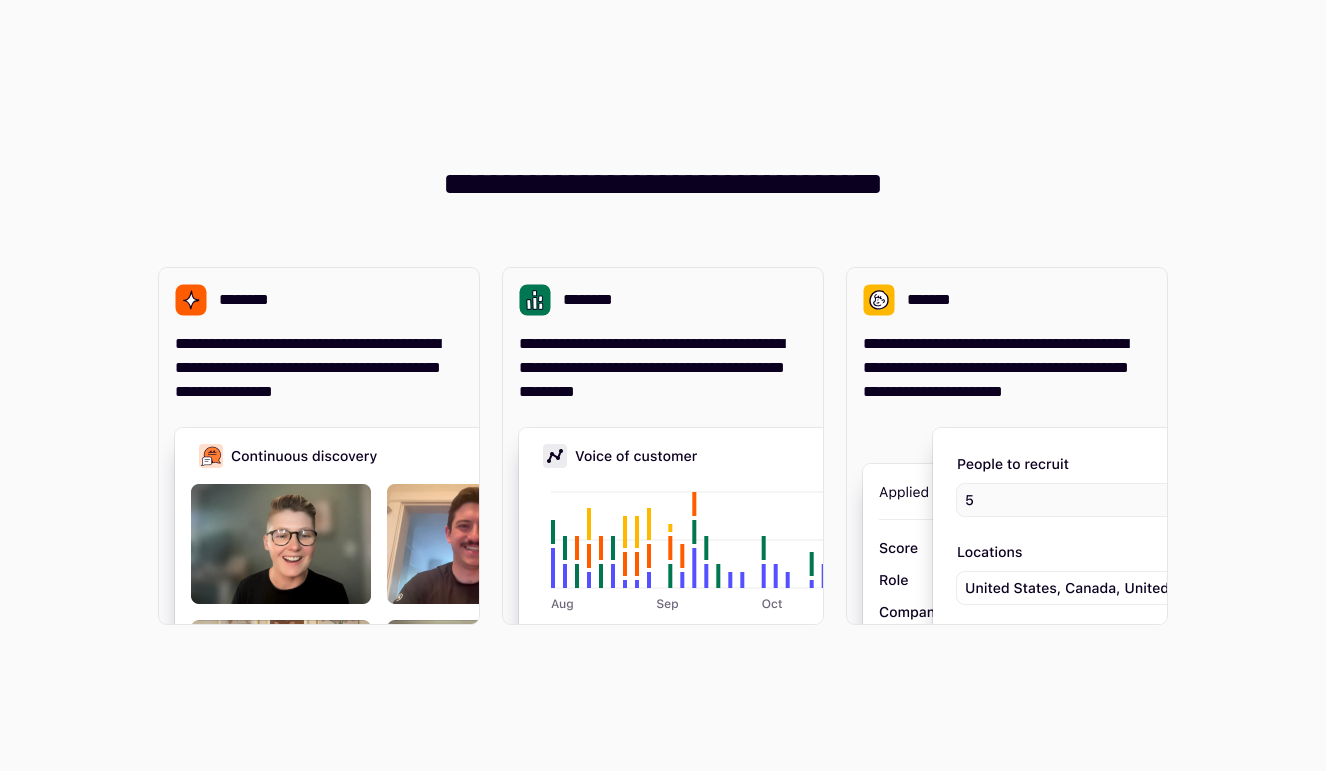 scroll, scrollTop: 0, scrollLeft: 0, axis: both 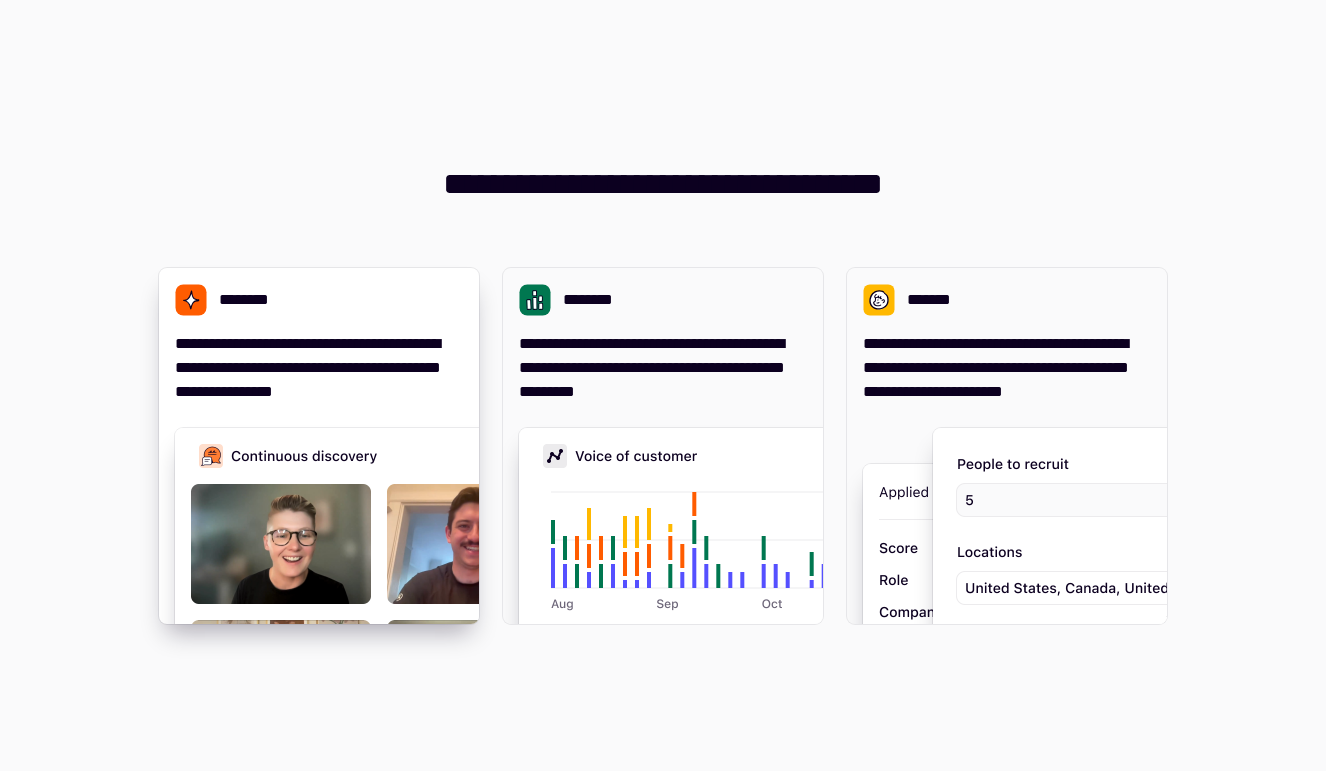 click on "********" at bounding box center (319, 300) 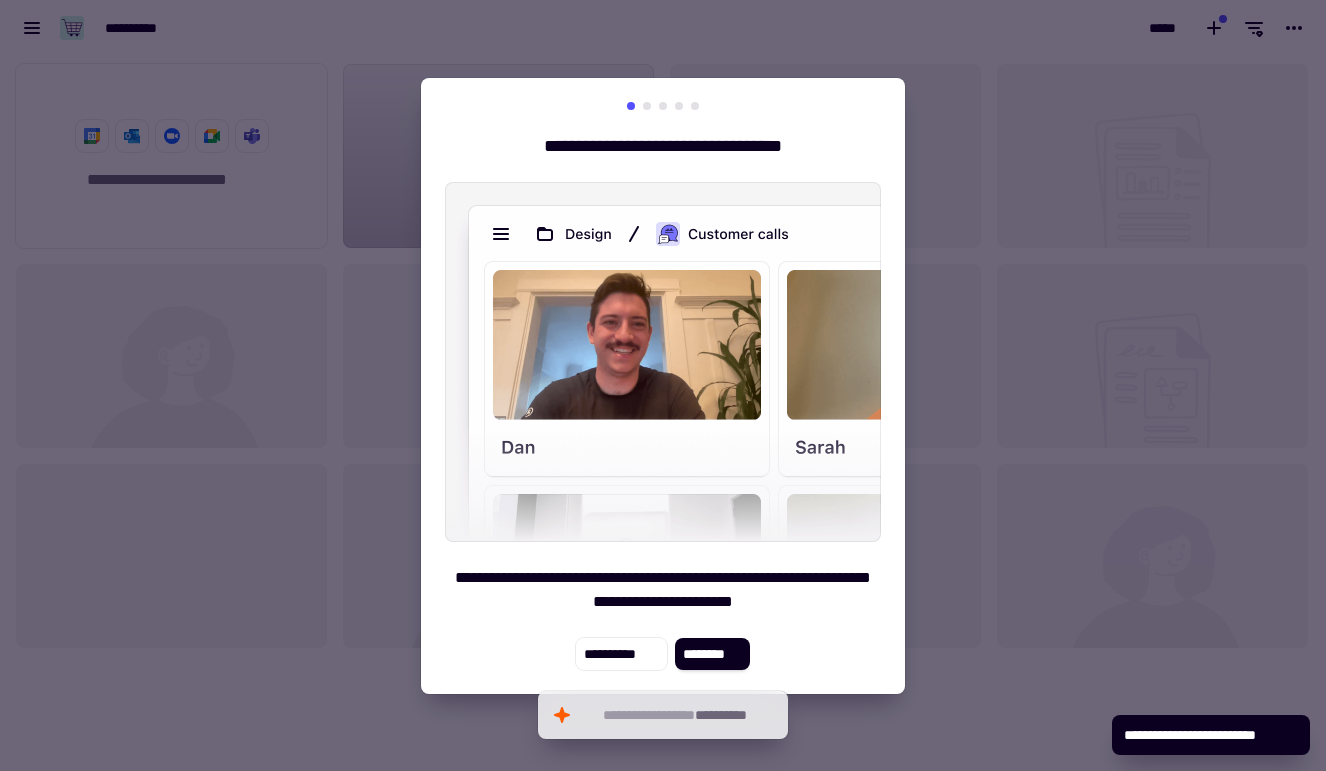 scroll, scrollTop: 1, scrollLeft: 1, axis: both 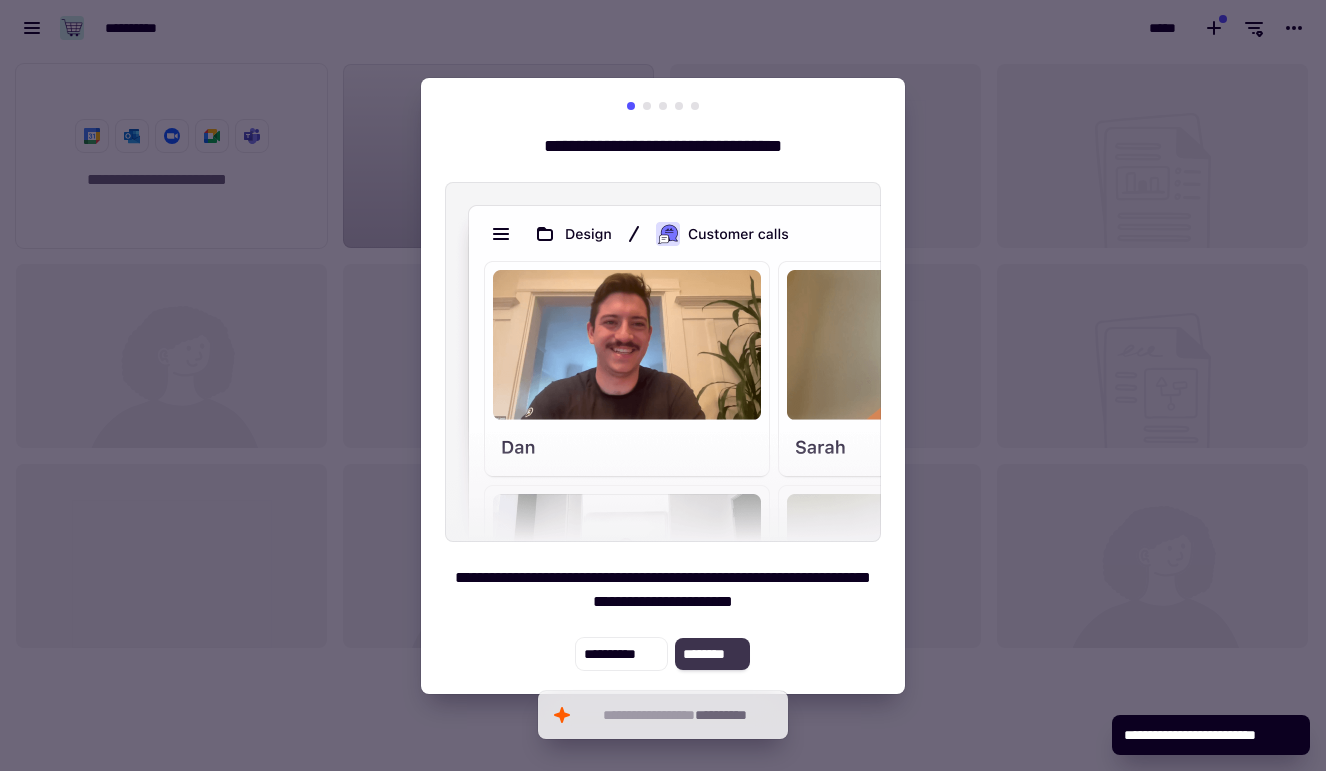 click on "********" 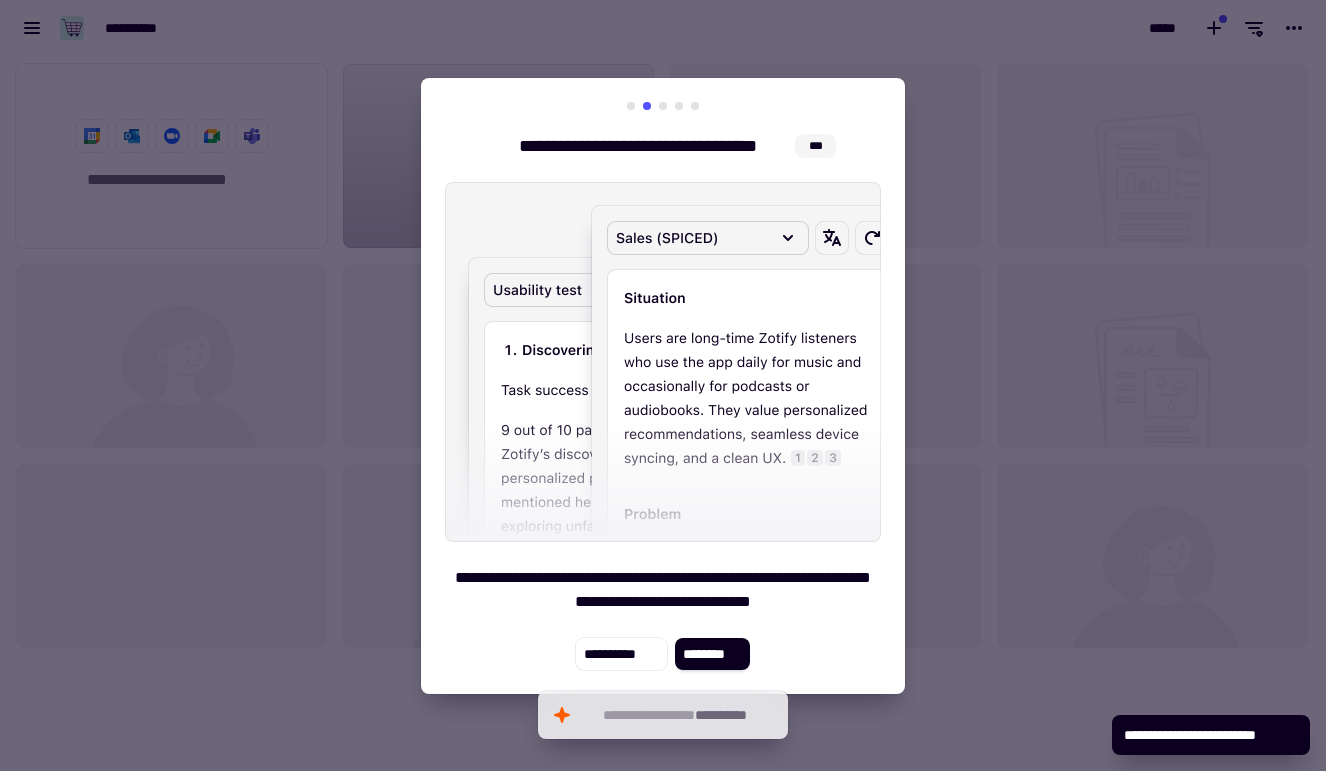 click at bounding box center [663, 385] 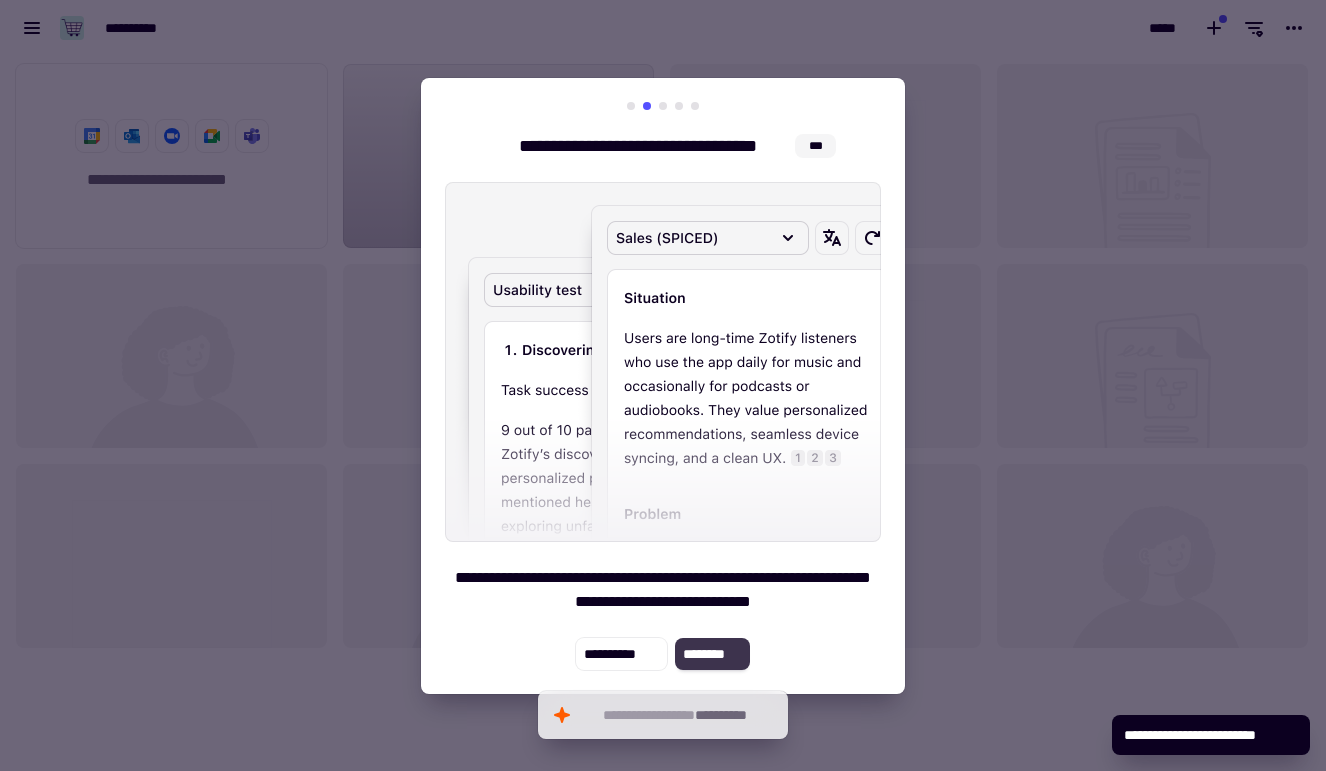 click on "********" 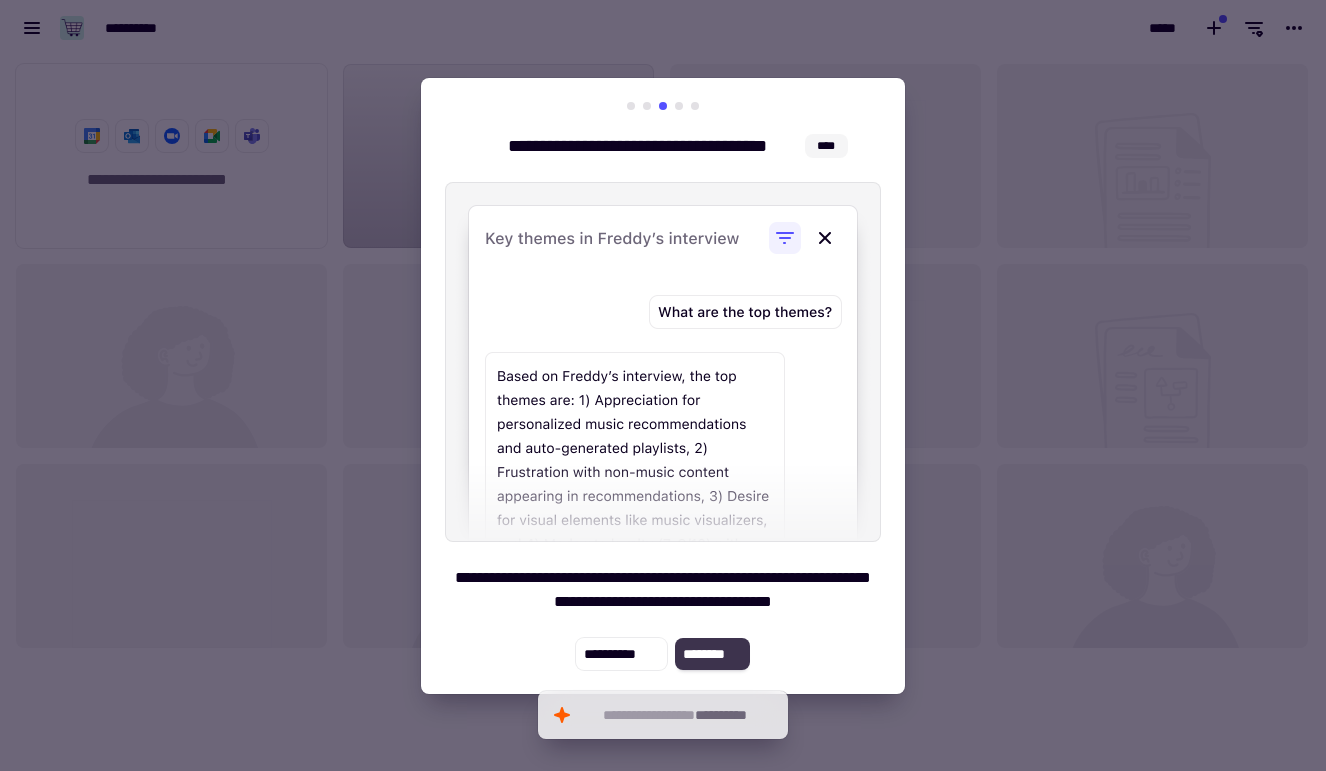 click on "********" 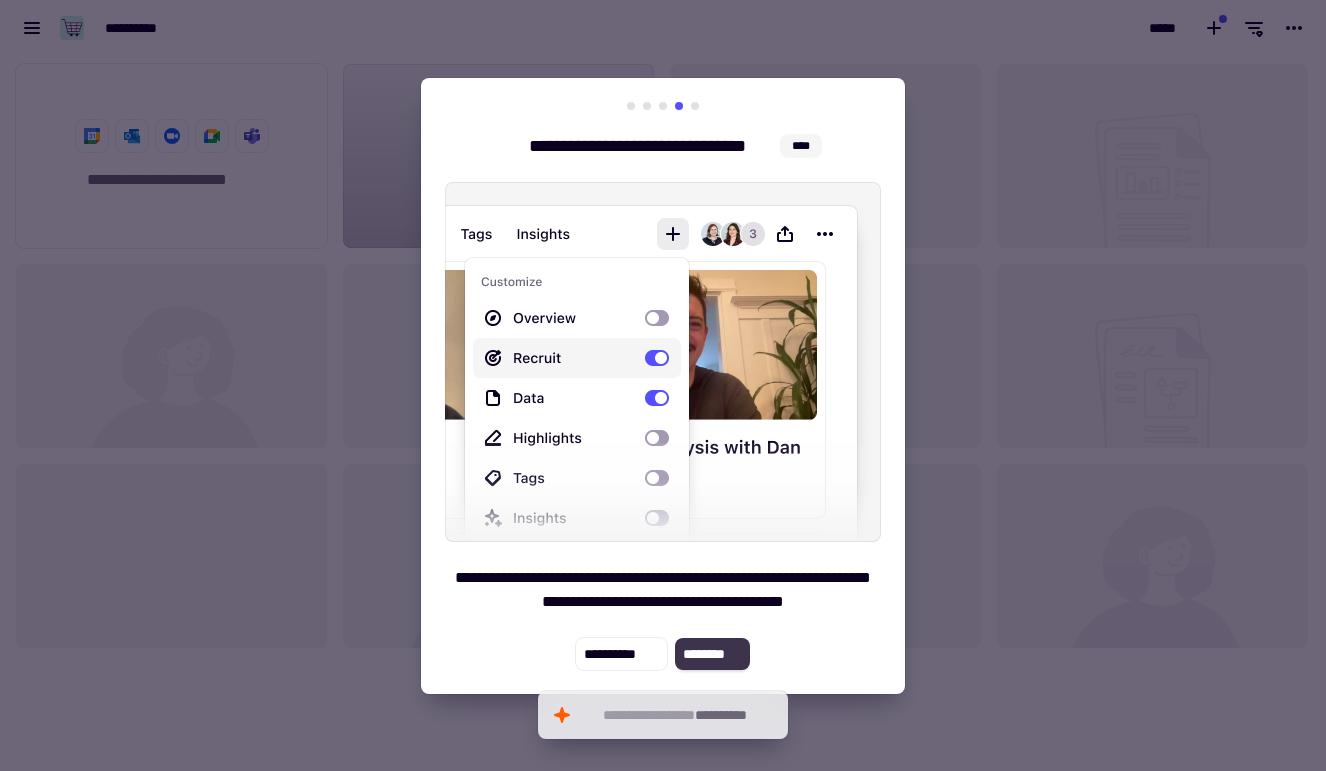 click on "********" 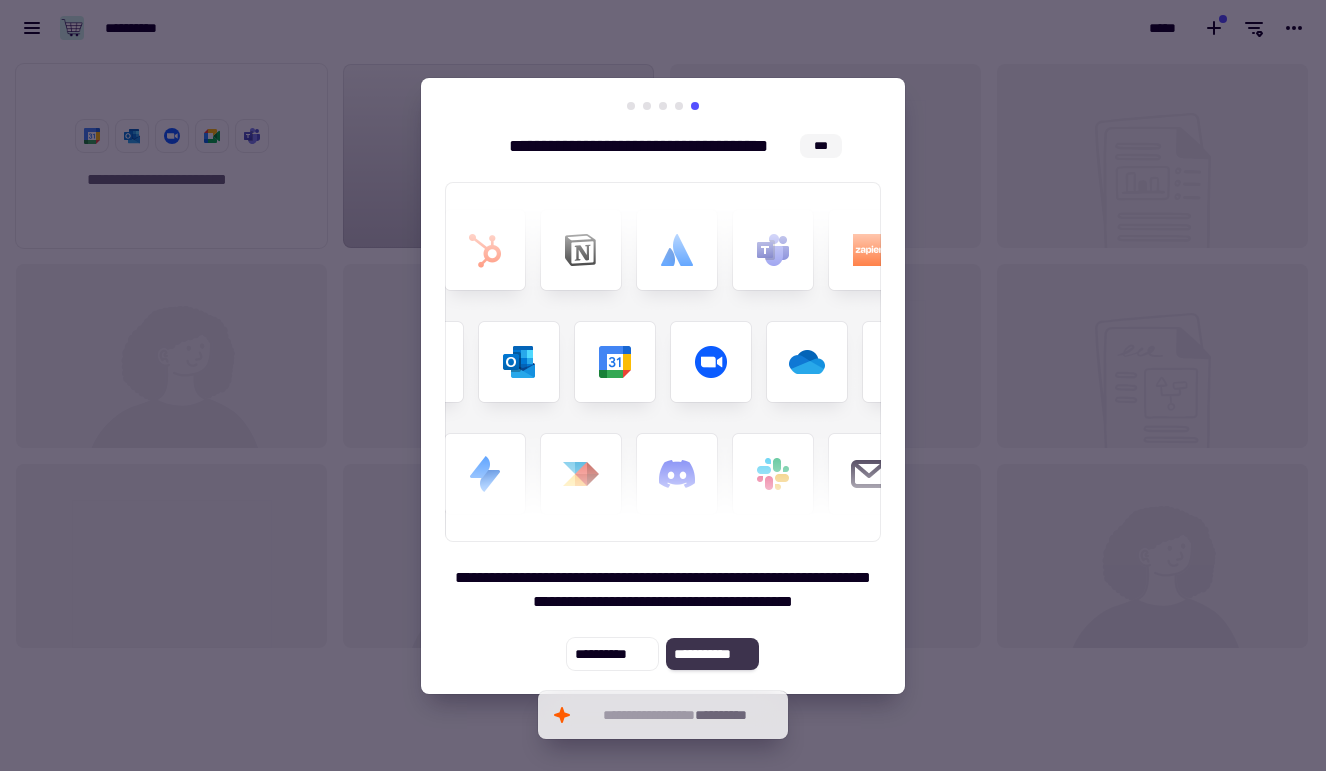 click on "**********" 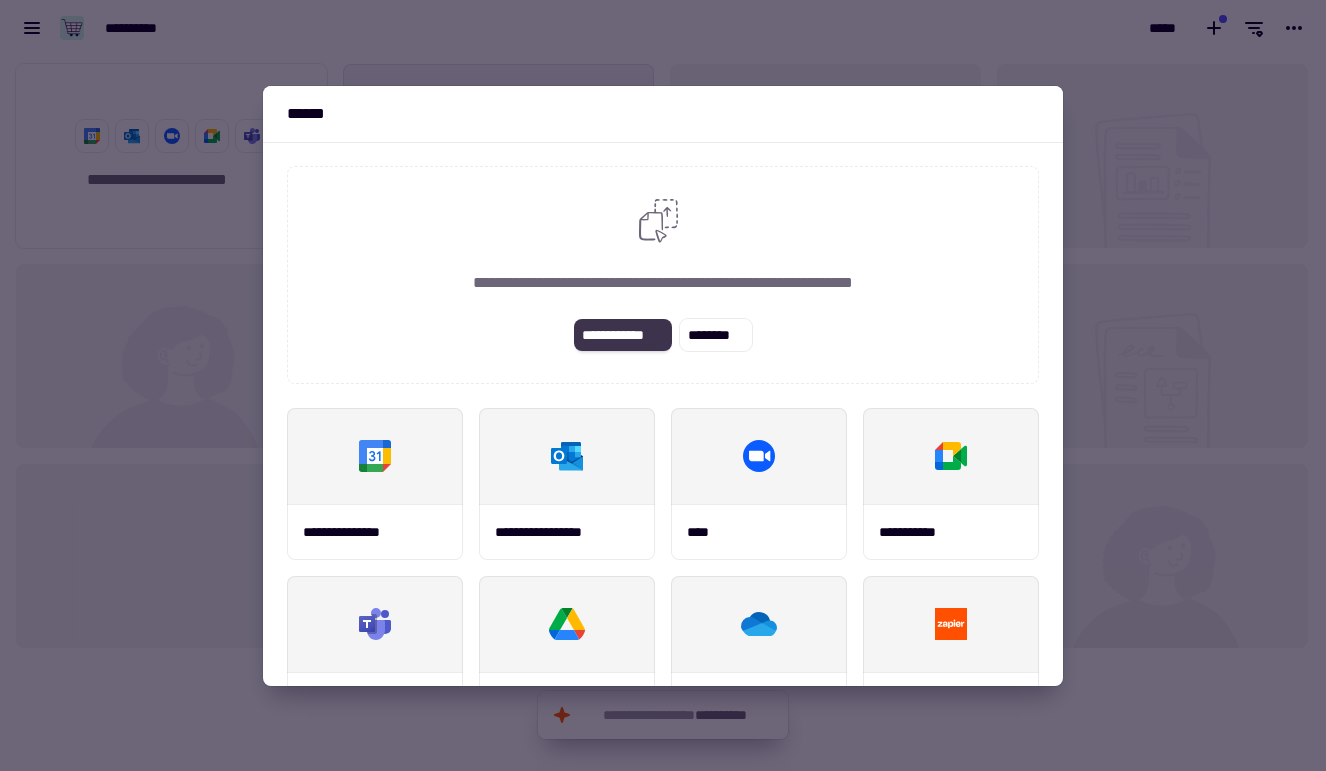 click on "**********" 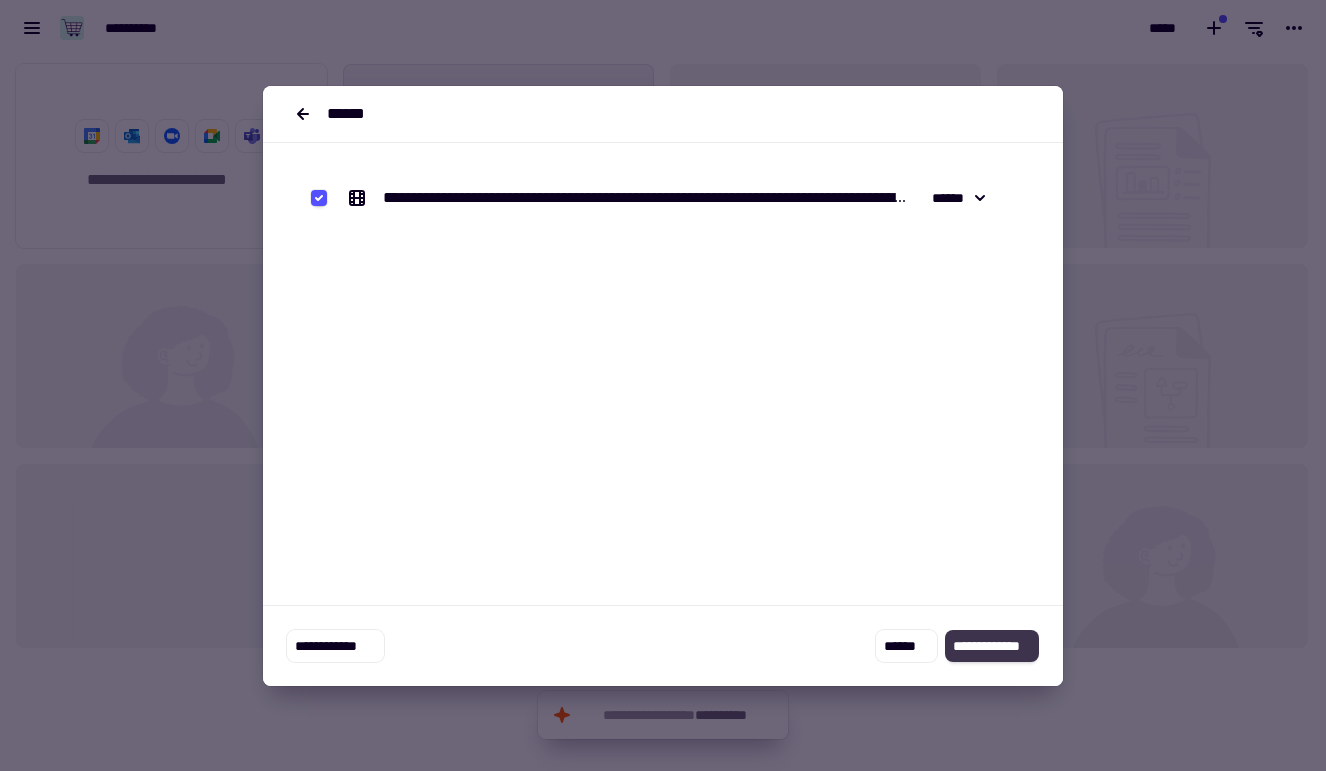 click on "**********" 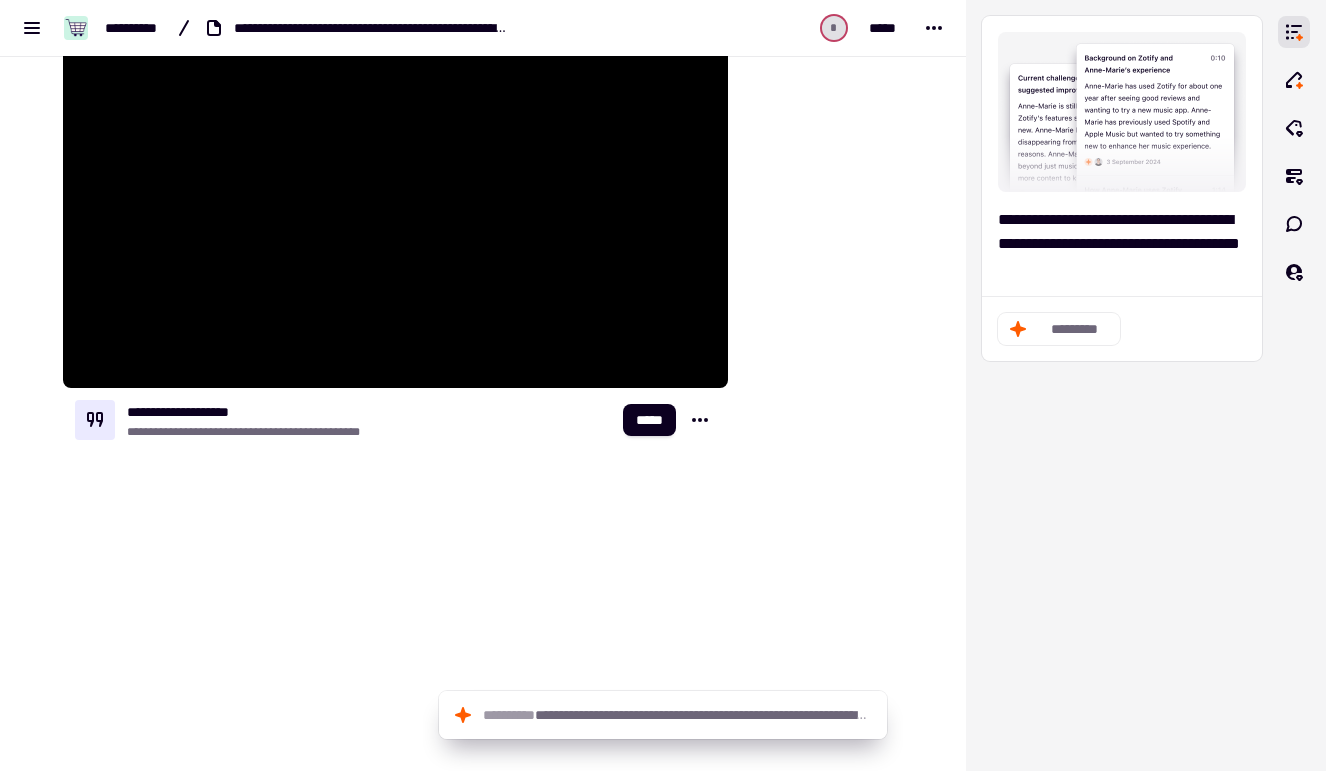 scroll, scrollTop: 305, scrollLeft: 0, axis: vertical 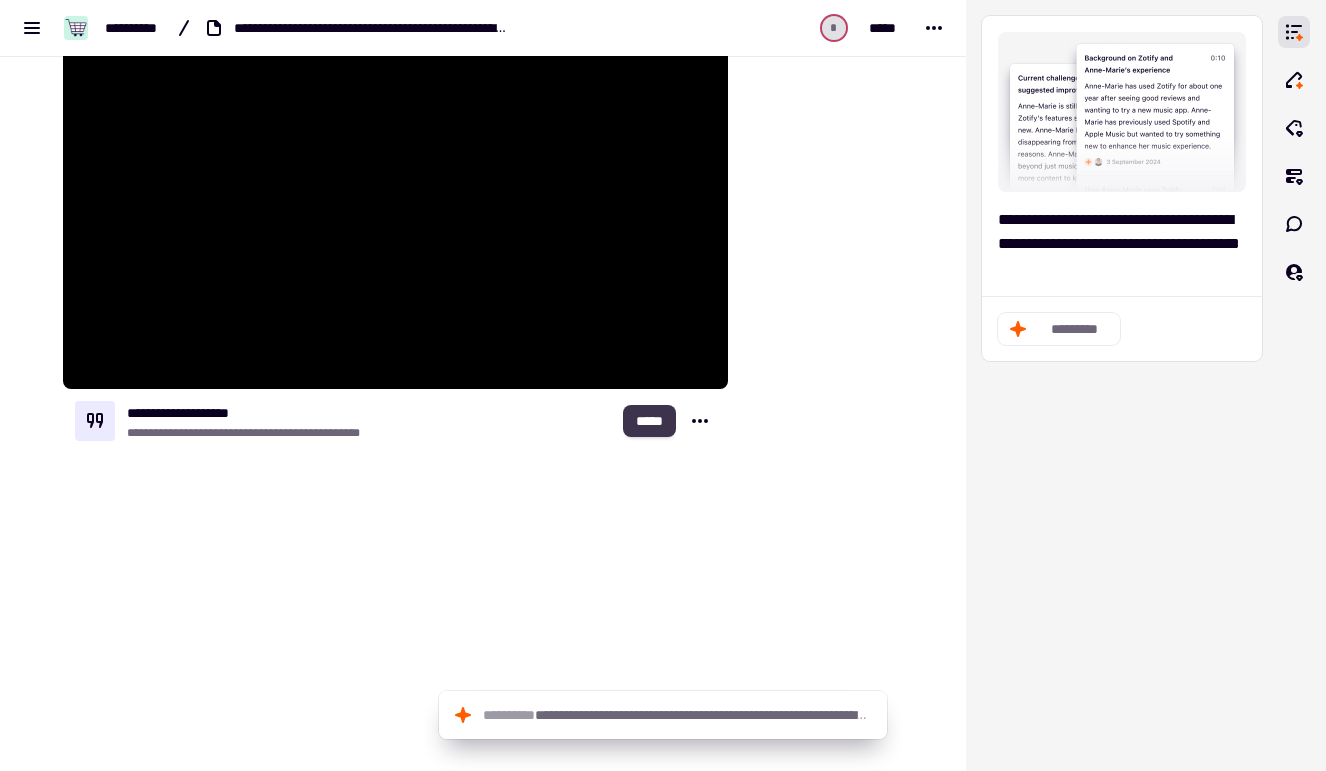 click on "*****" 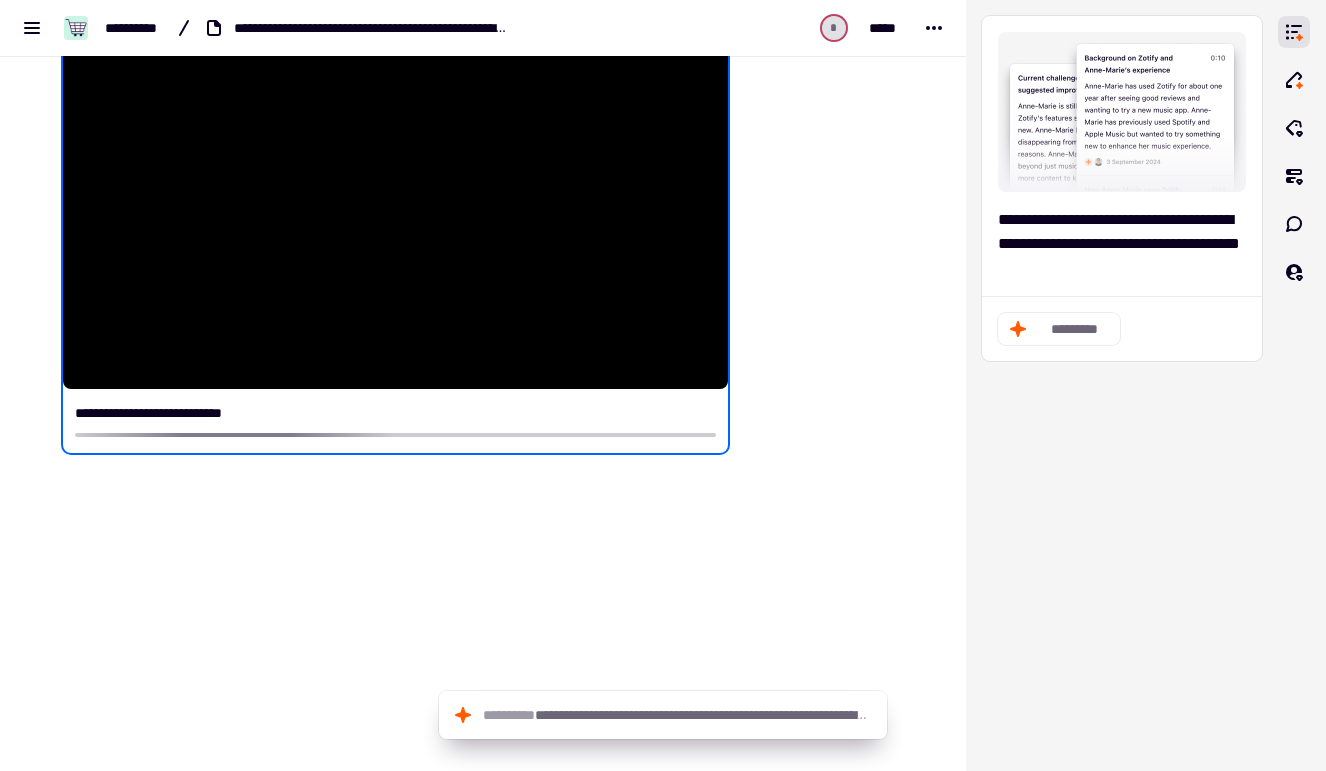 scroll, scrollTop: 349, scrollLeft: 0, axis: vertical 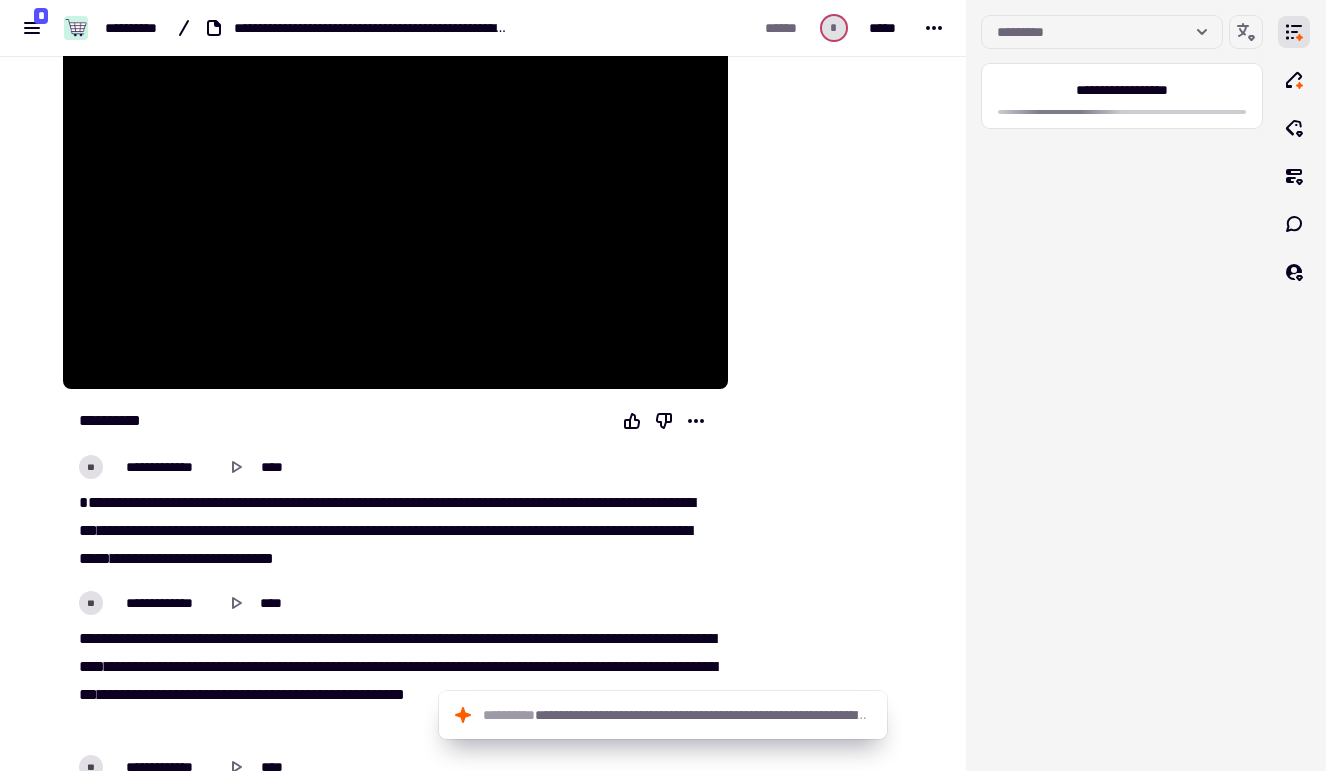 click on "**********" at bounding box center [395, 531] 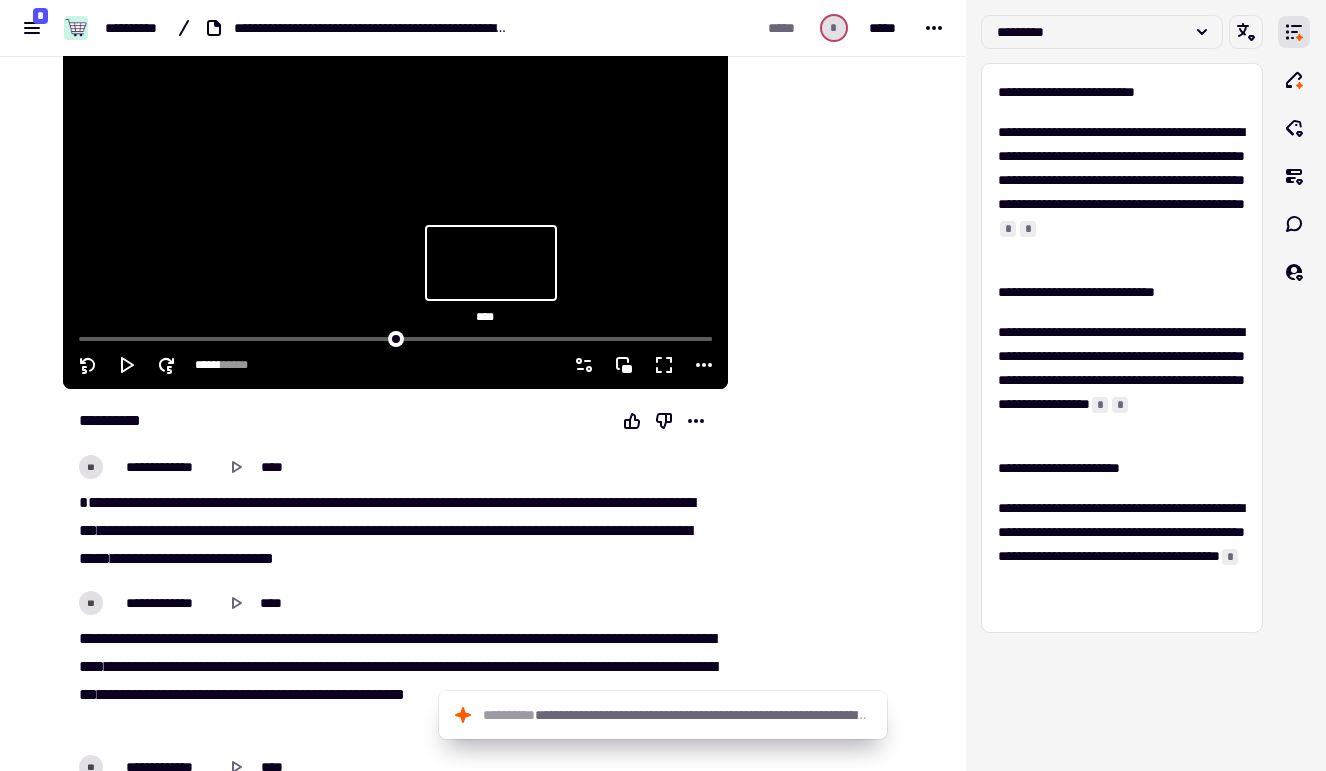 type 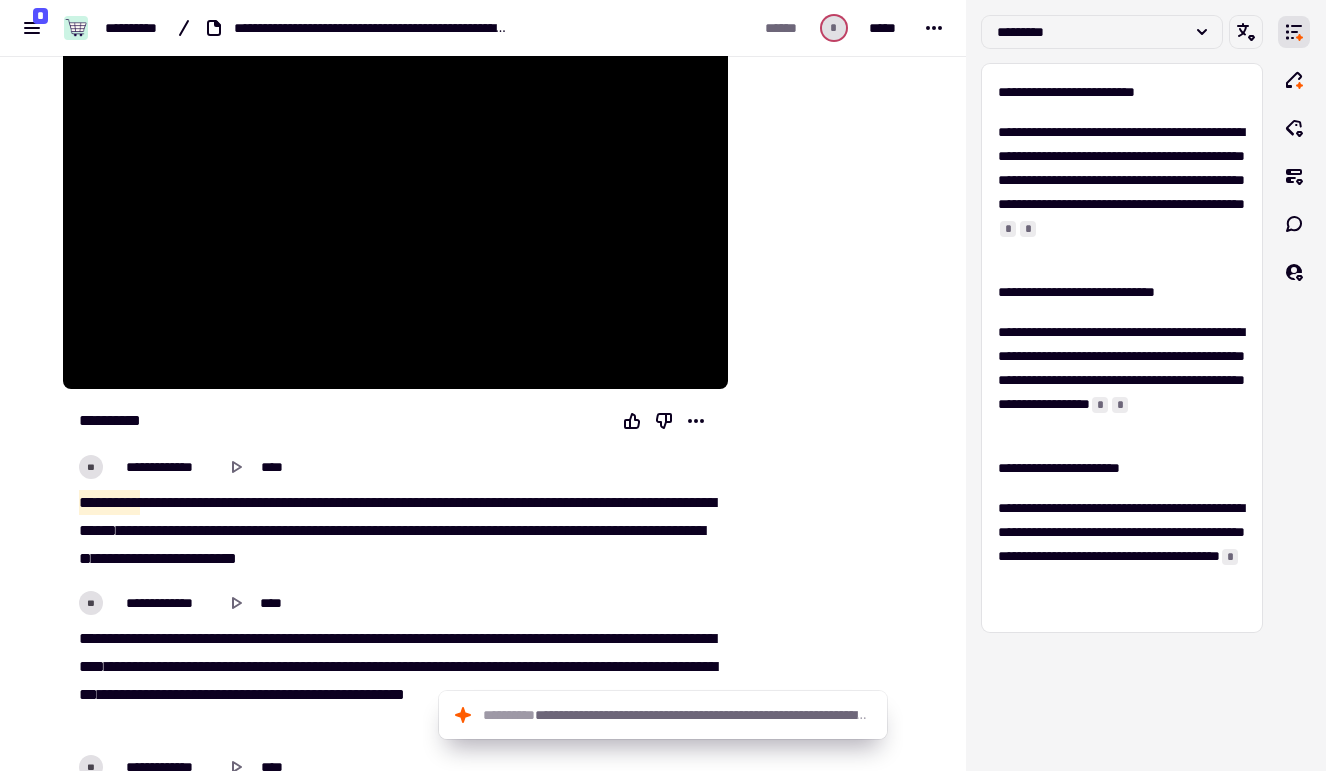 click on "**********" at bounding box center [395, 467] 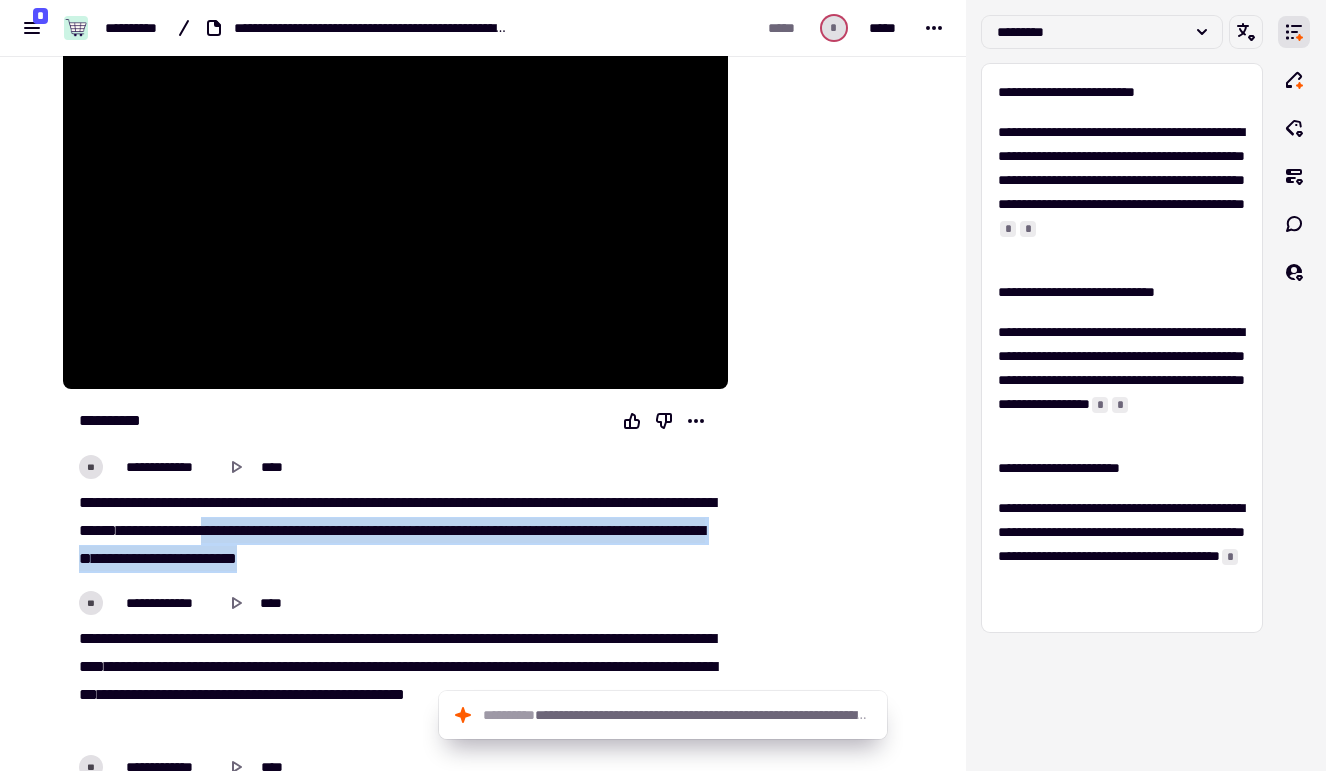 drag, startPoint x: 529, startPoint y: 558, endPoint x: 373, endPoint y: 529, distance: 158.67262 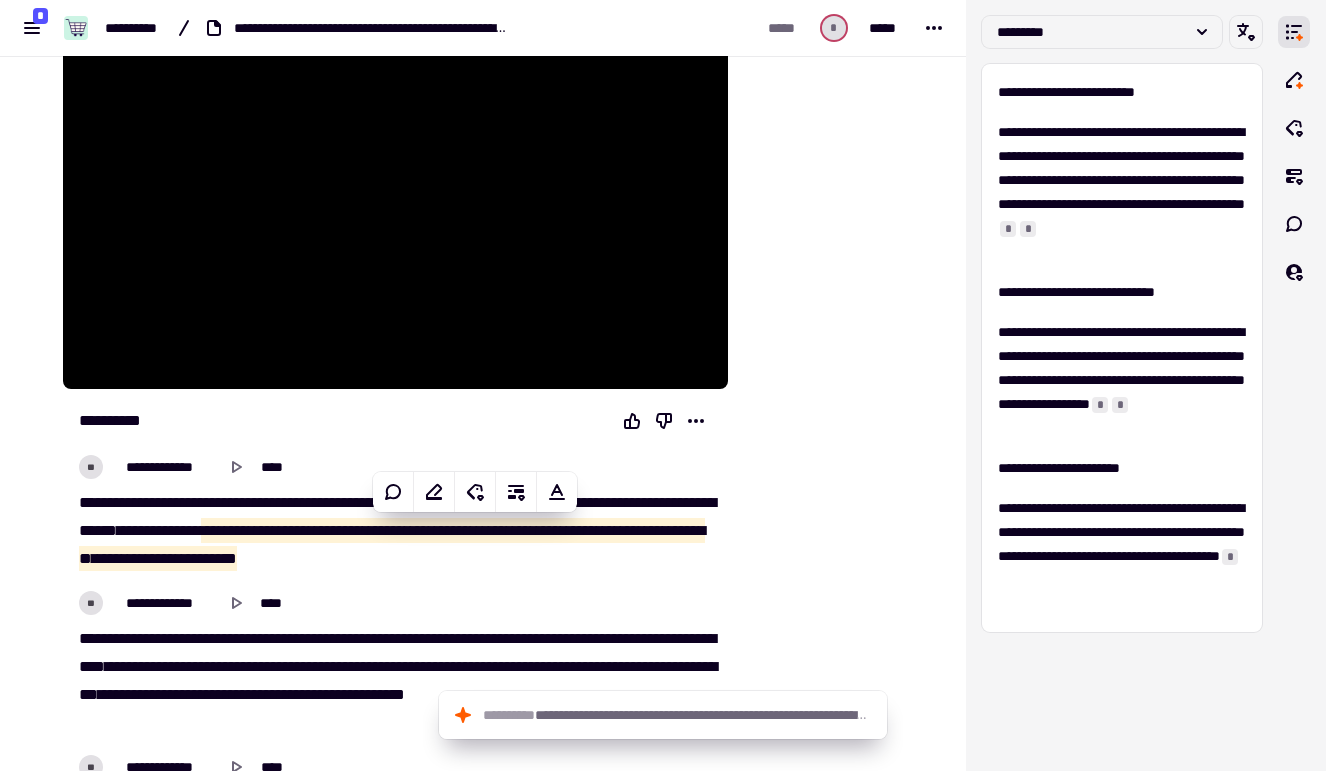 click on "**********" at bounding box center (395, 603) 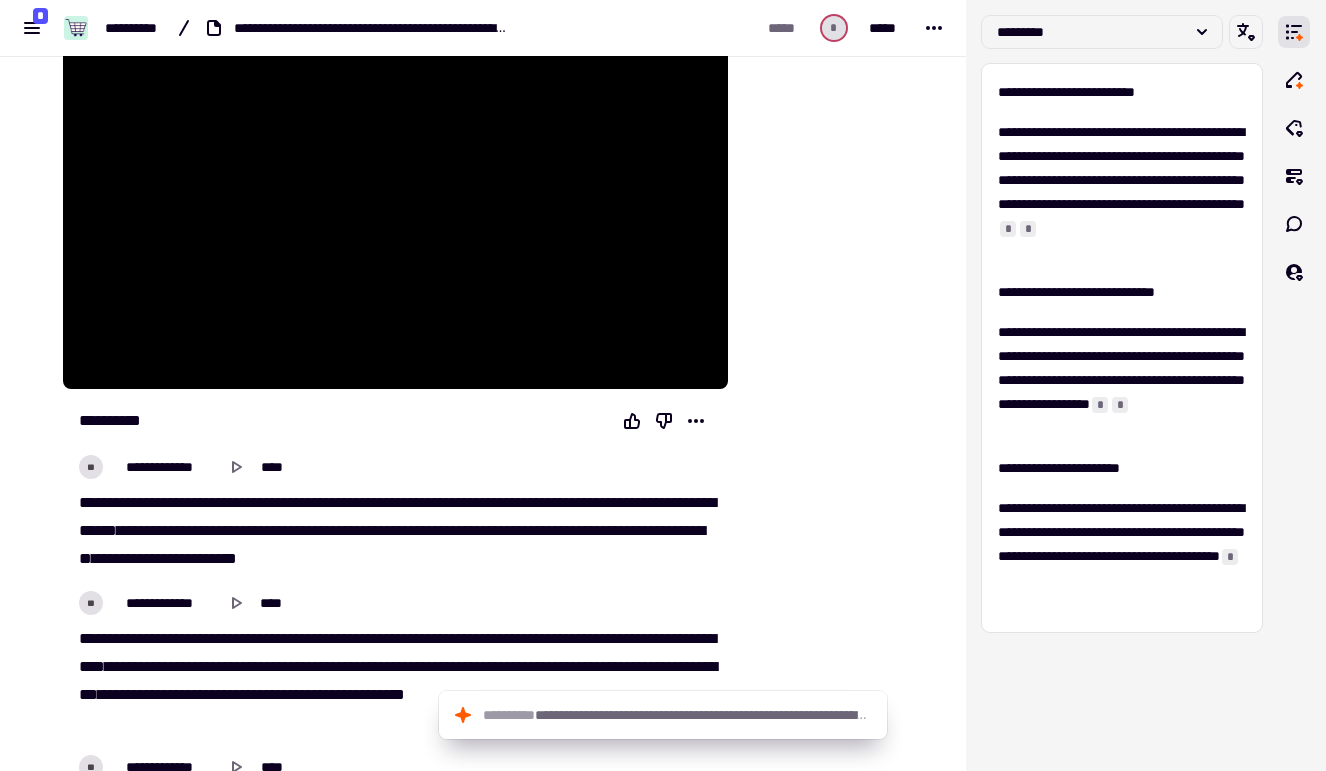 click on "**********" at bounding box center (395, 531) 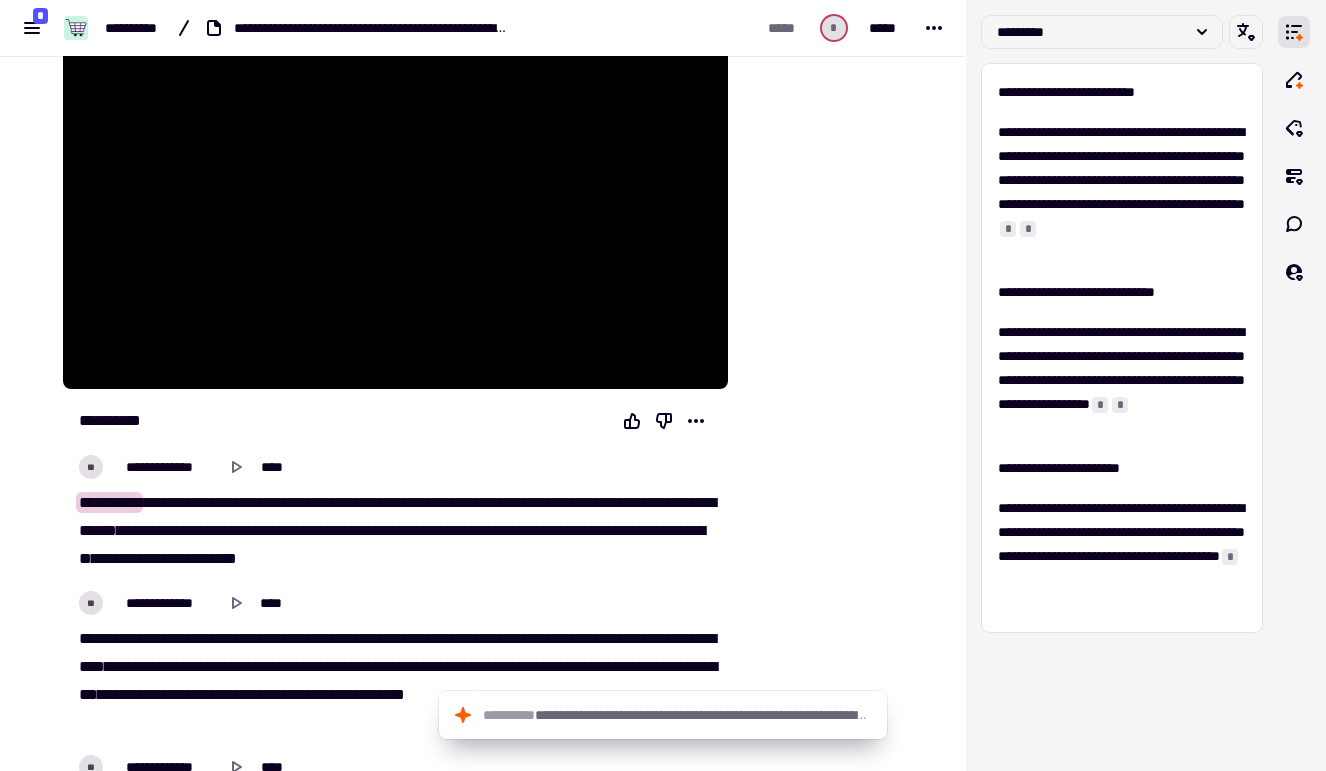click on "**********" at bounding box center (395, 531) 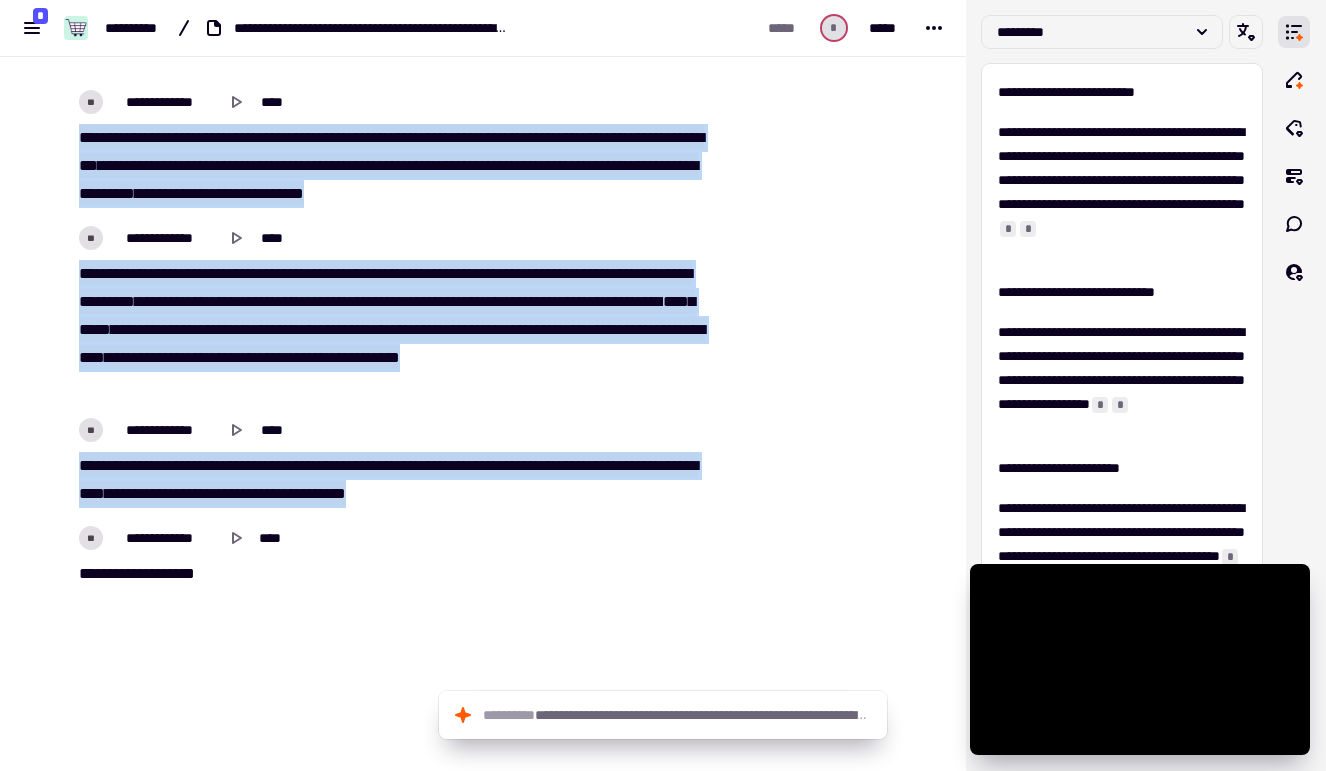 scroll, scrollTop: 1129, scrollLeft: 0, axis: vertical 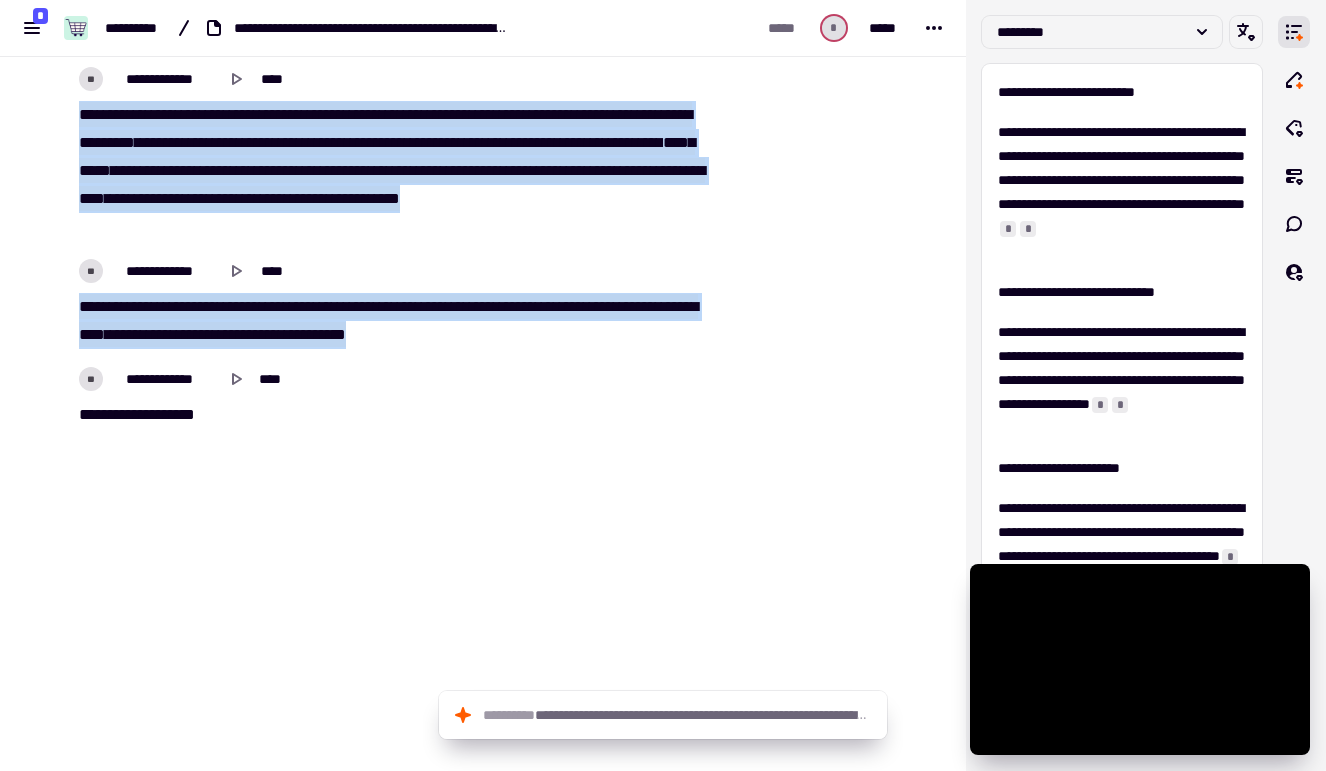 drag, startPoint x: 77, startPoint y: 501, endPoint x: 515, endPoint y: 348, distance: 463.95367 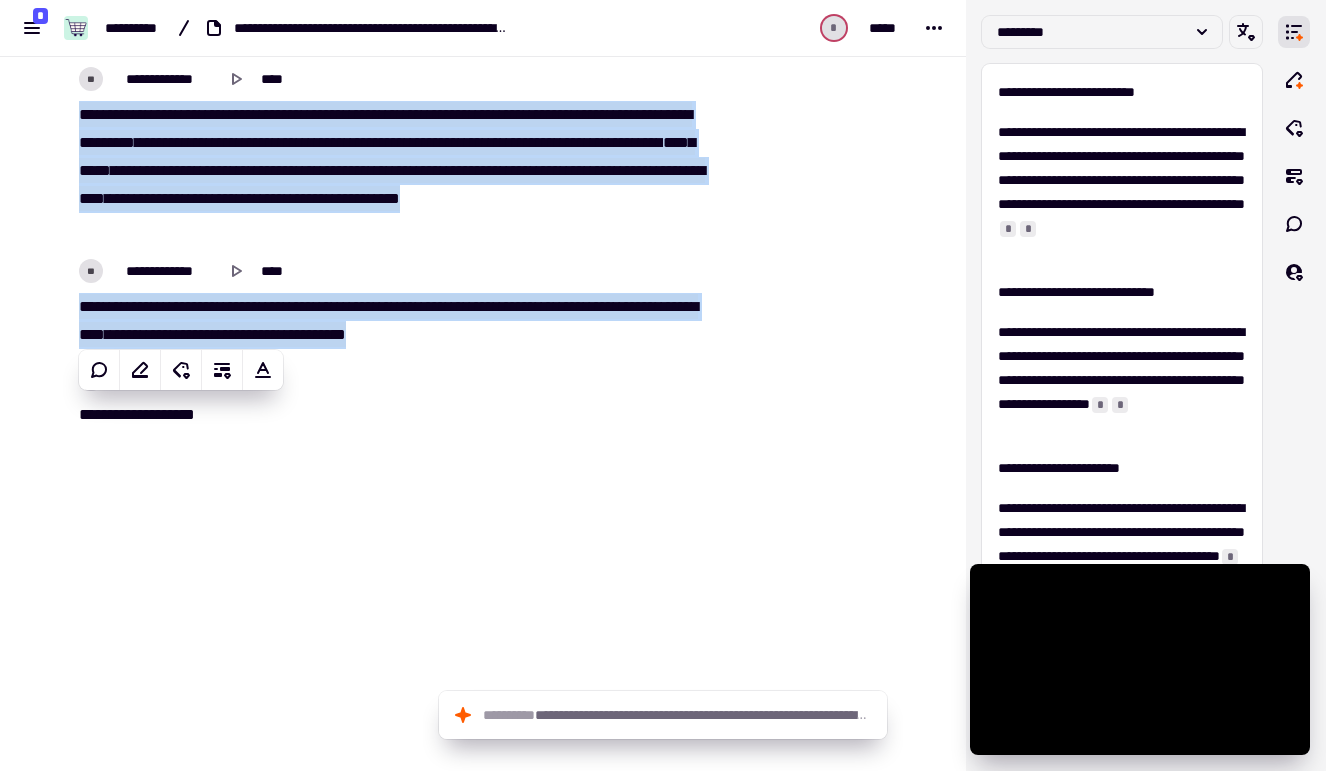copy on "**********" 